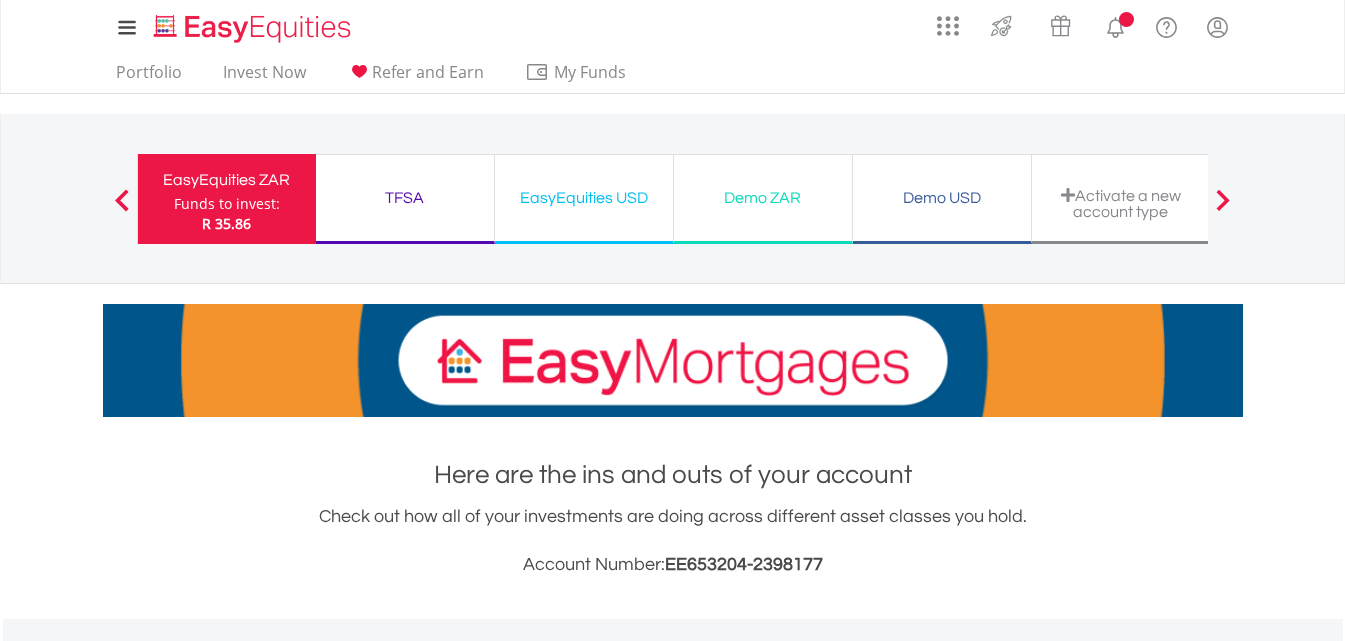 scroll, scrollTop: 293, scrollLeft: 0, axis: vertical 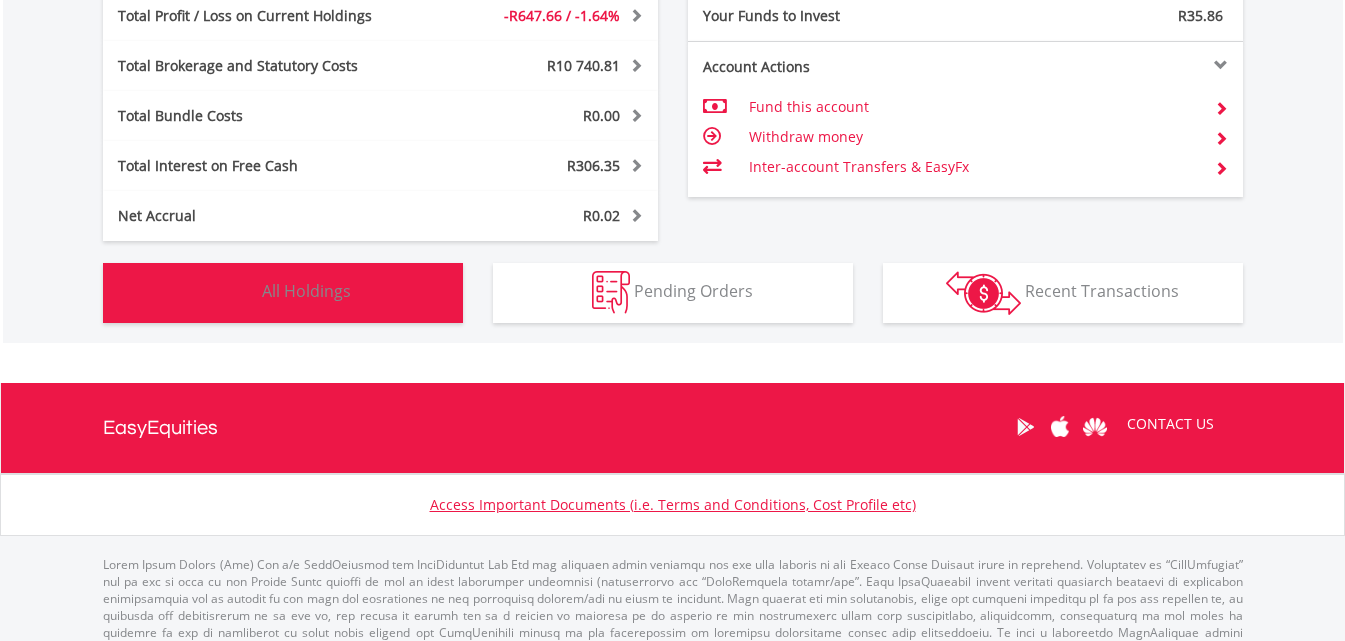 click on "Holdings
All Holdings" at bounding box center [283, 293] 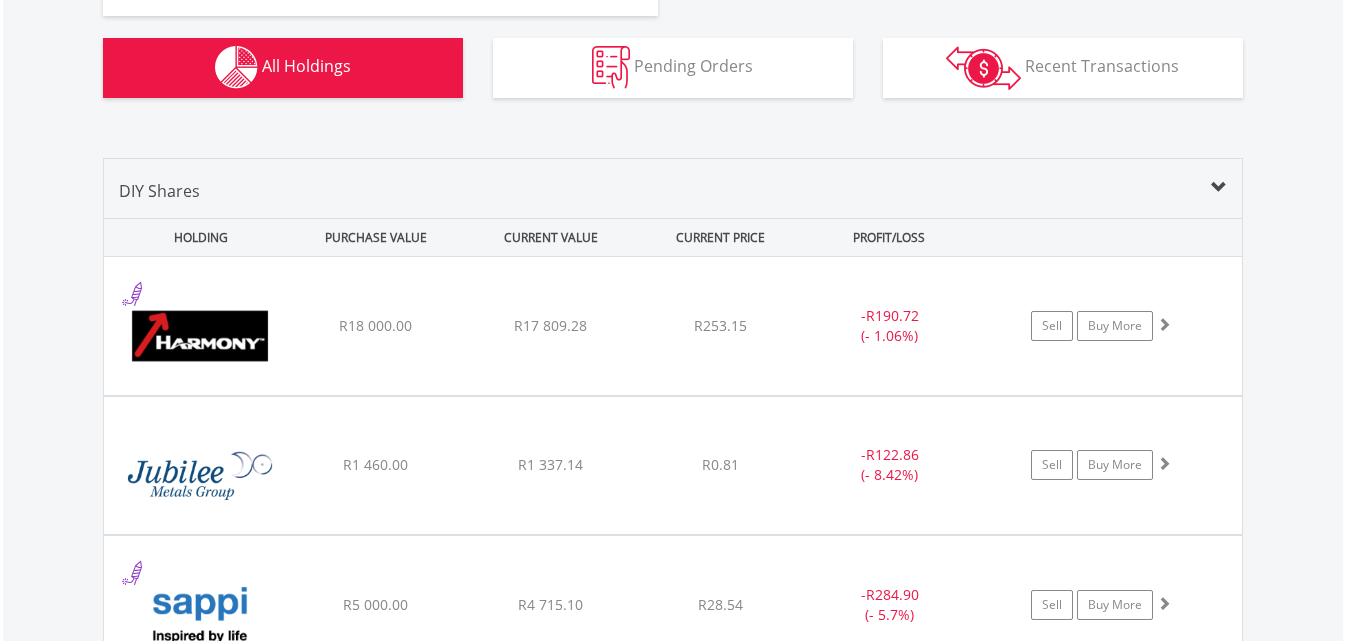 scroll, scrollTop: 1209, scrollLeft: 0, axis: vertical 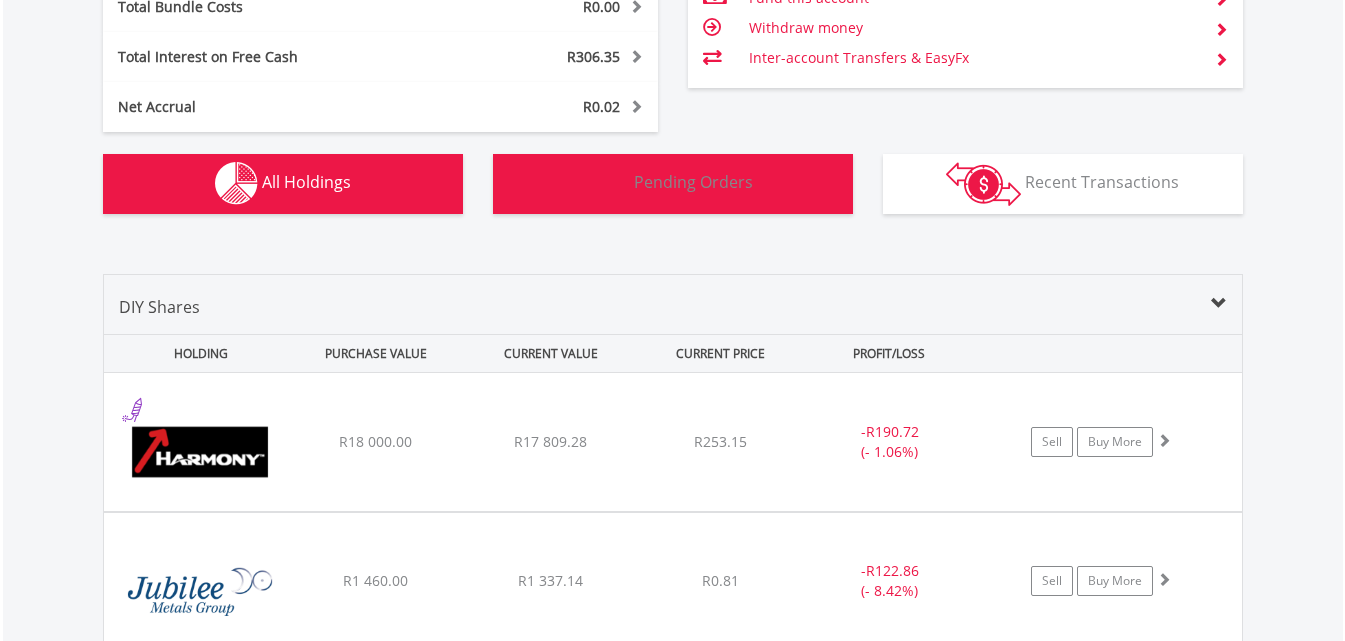 click on "Pending Orders" at bounding box center [693, 182] 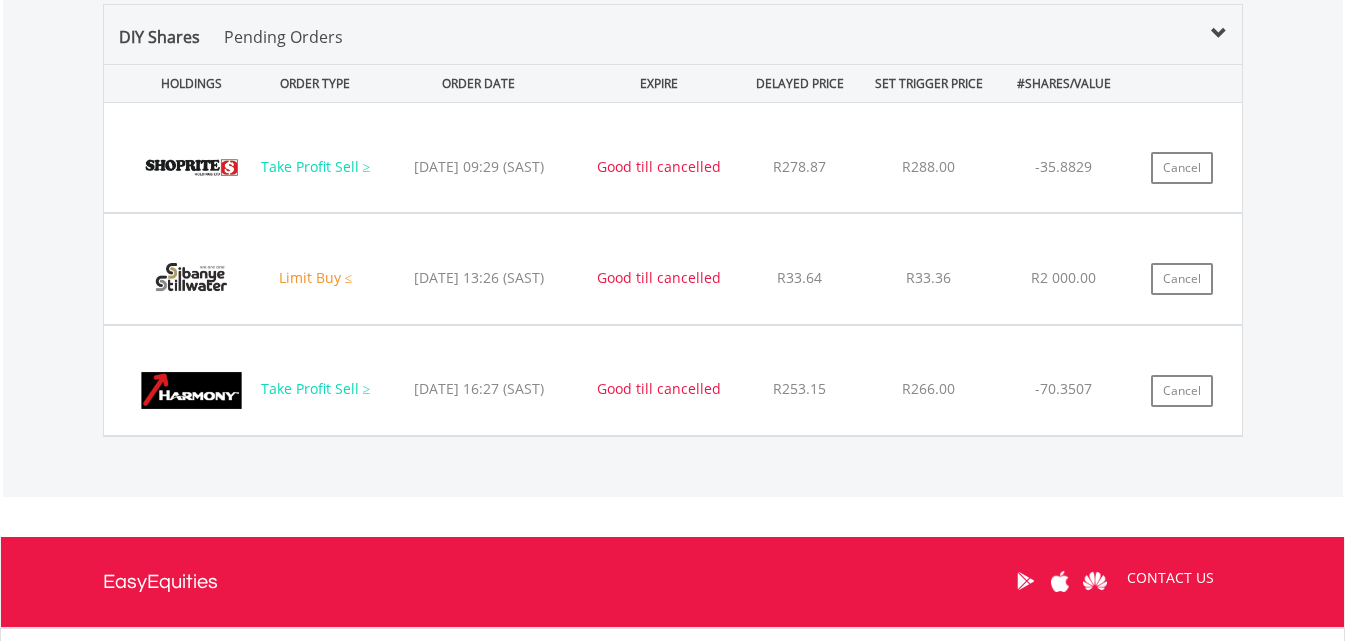 scroll, scrollTop: 1464, scrollLeft: 0, axis: vertical 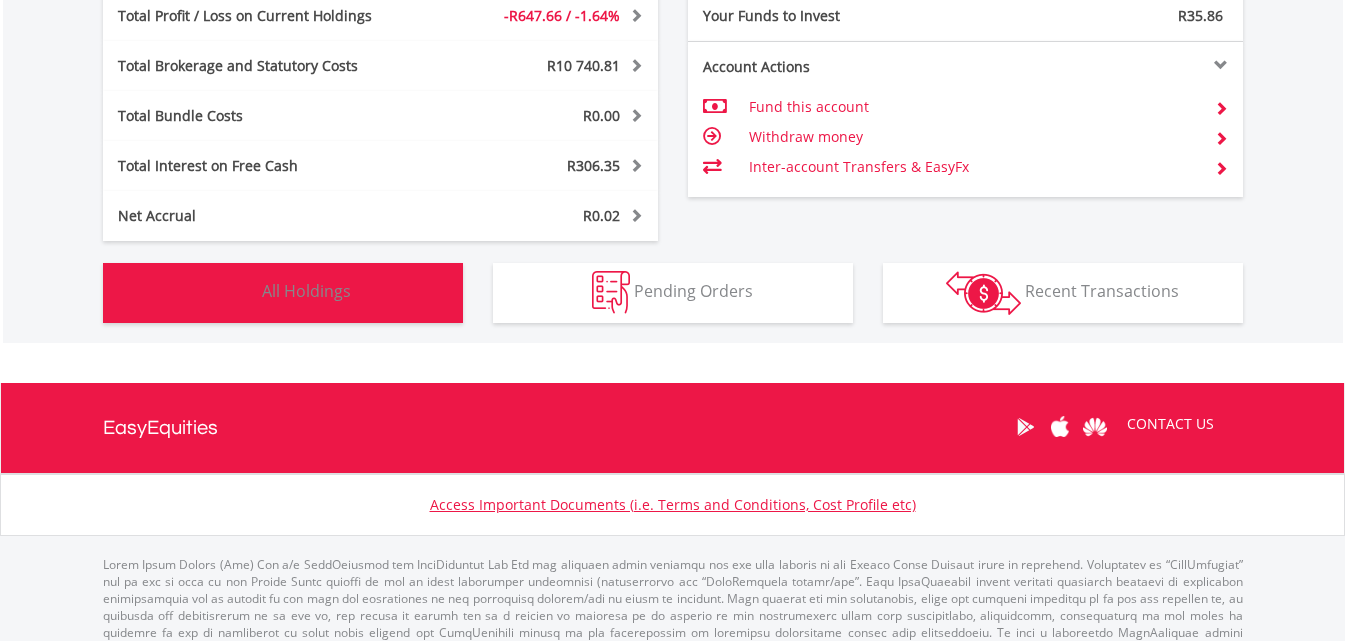 click on "All Holdings" at bounding box center [306, 291] 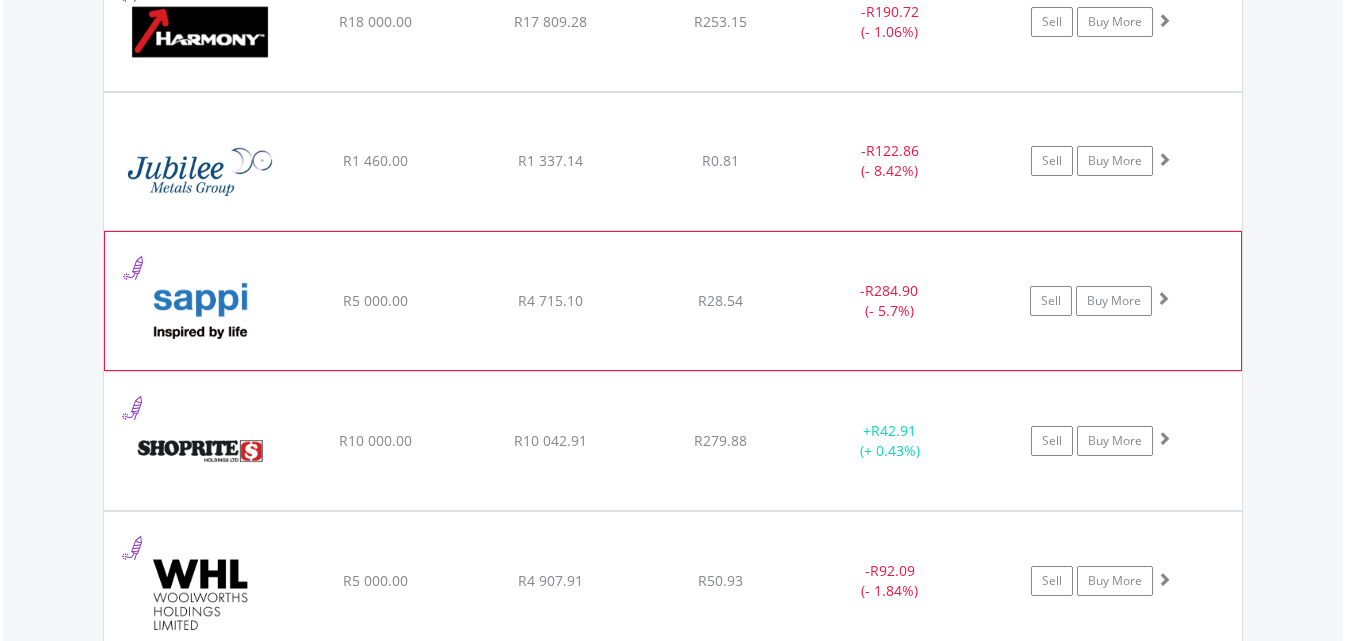 scroll, scrollTop: 1583, scrollLeft: 0, axis: vertical 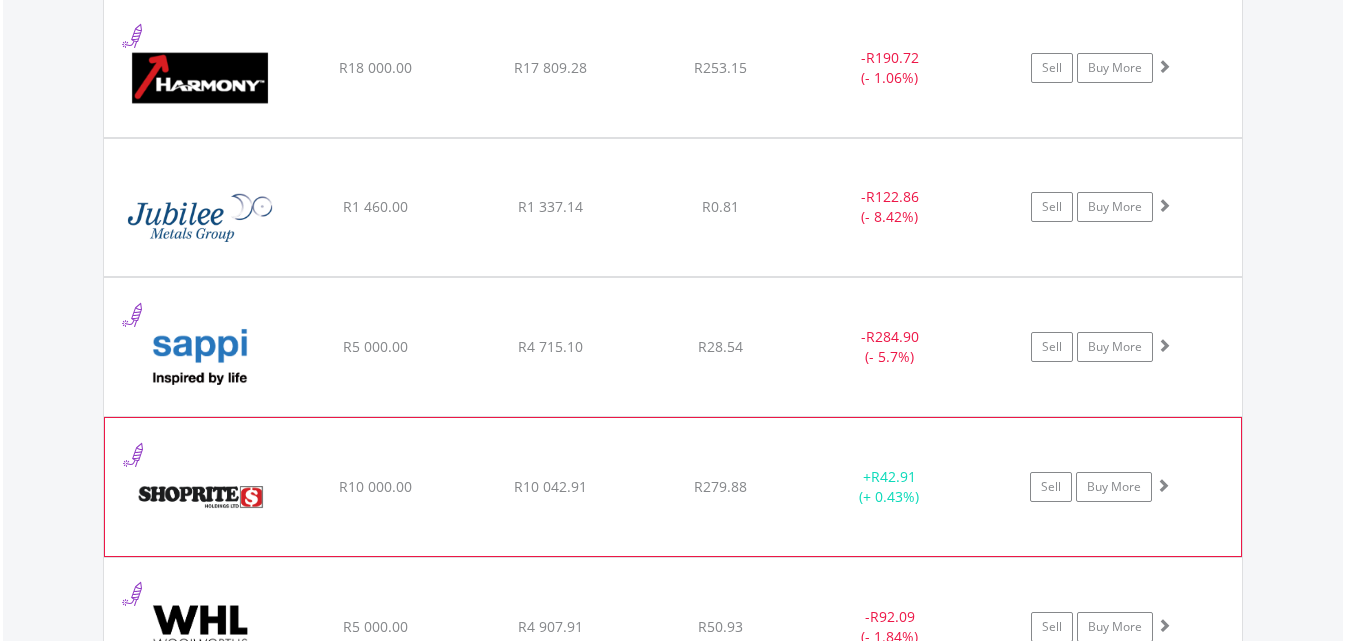 click on "﻿
Shoprite Holdings Limited
R10 000.00
R10 042.91
R279.88
+  R42.91 (+ 0.43%)
Sell
Buy More" at bounding box center (673, 68) 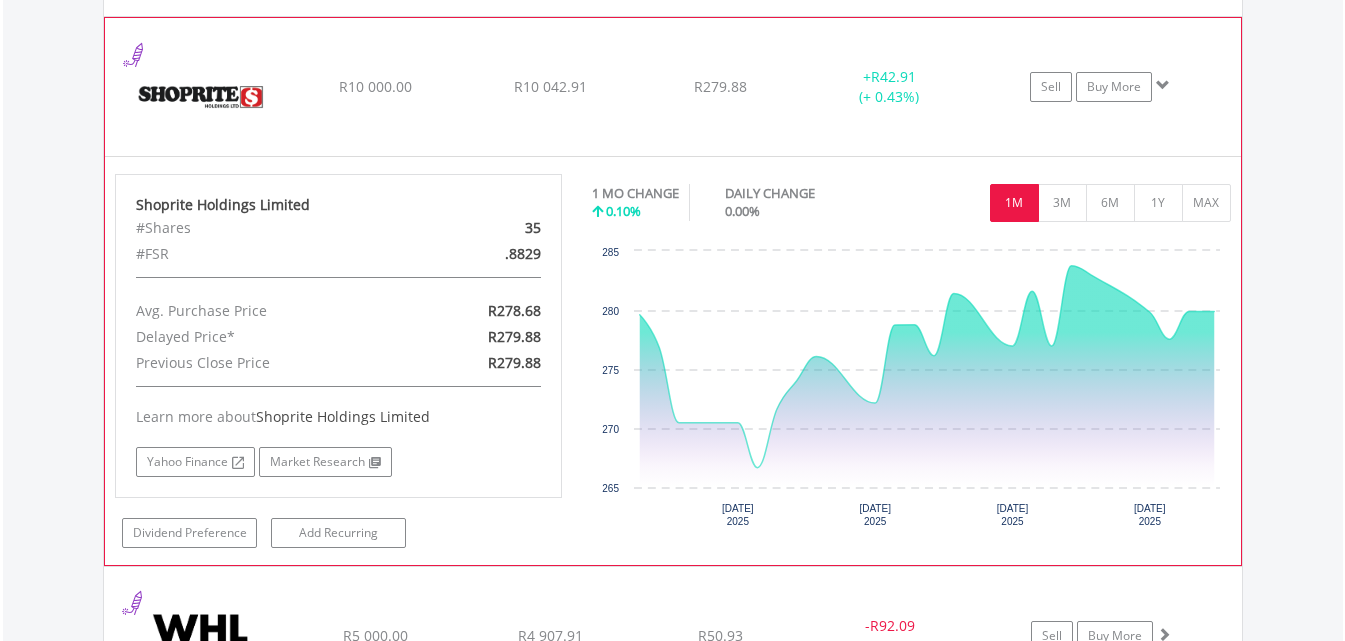 scroll, scrollTop: 2083, scrollLeft: 0, axis: vertical 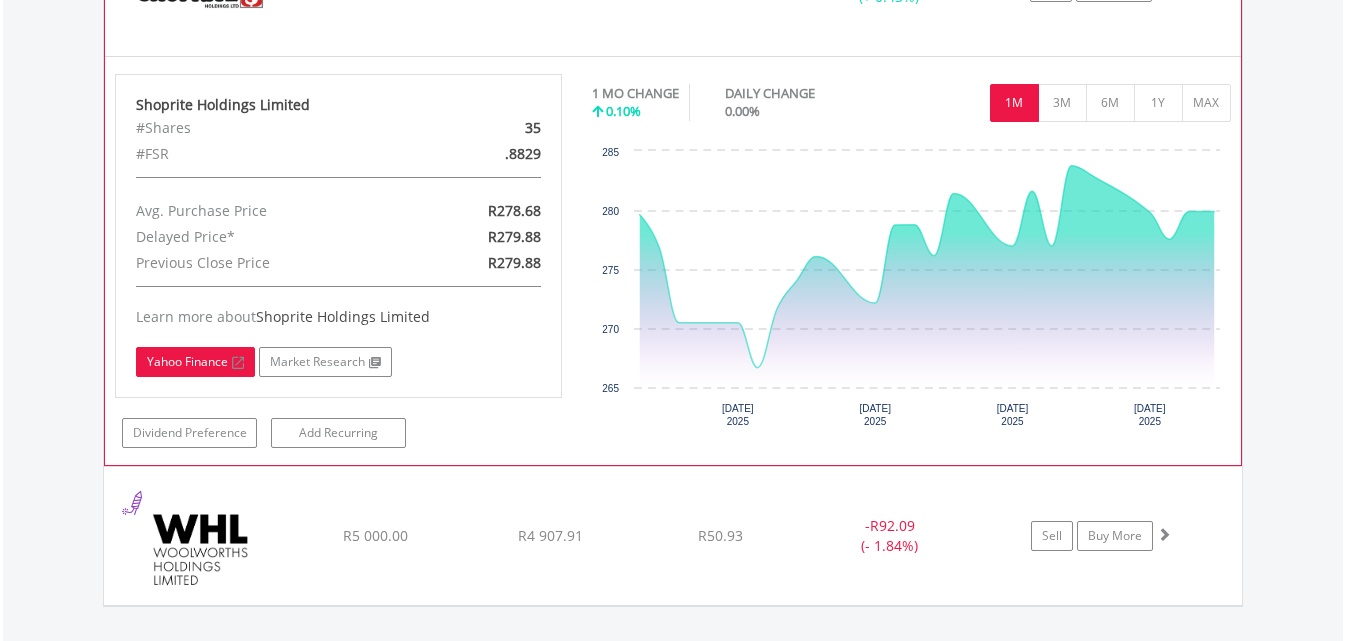 click on "Yahoo Finance" at bounding box center (195, 362) 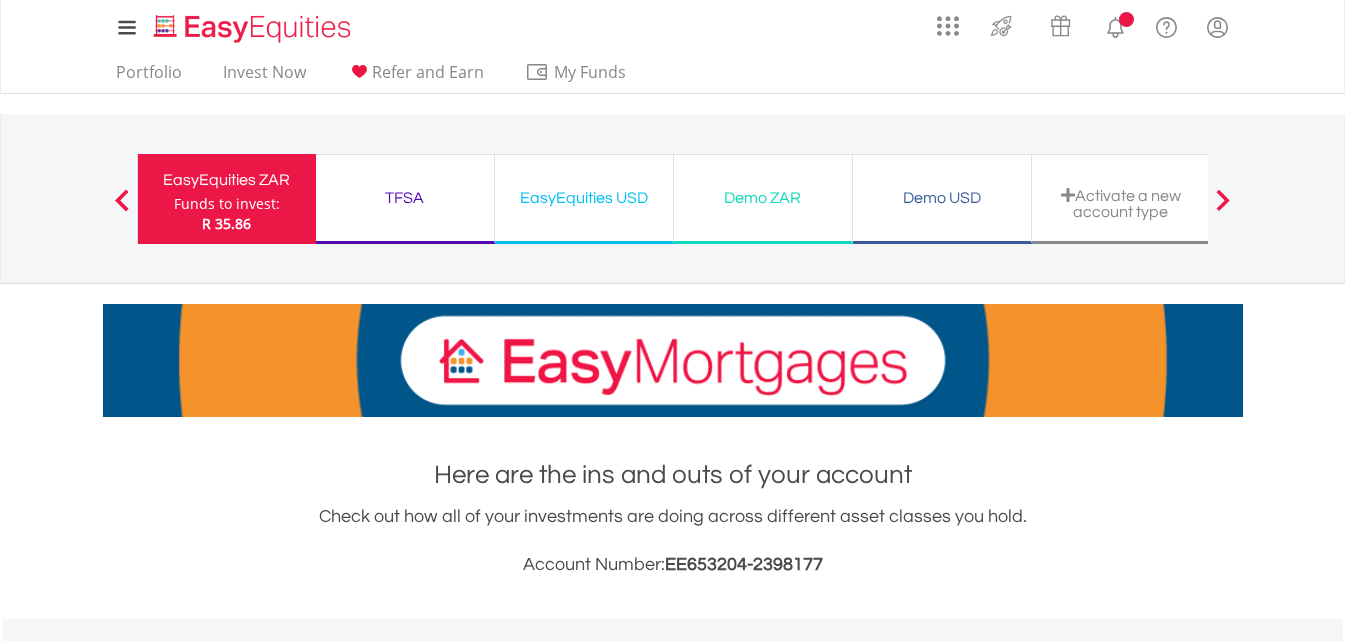 scroll, scrollTop: 0, scrollLeft: 0, axis: both 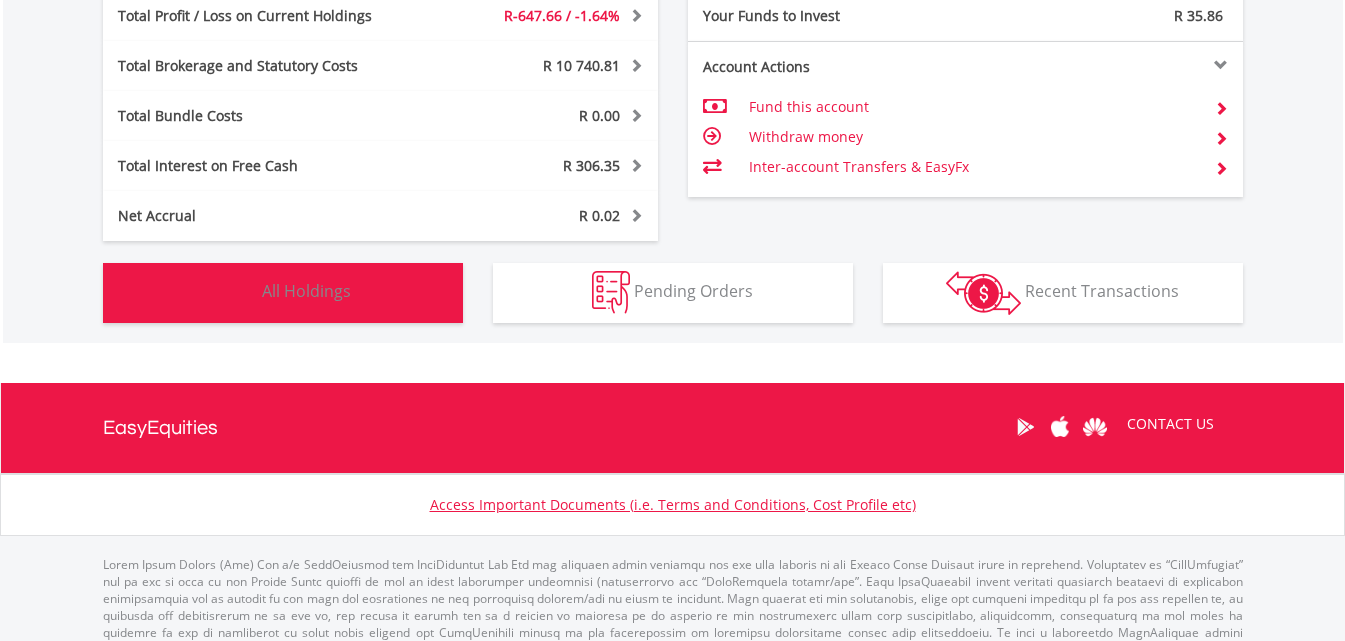 click on "All Holdings" at bounding box center [306, 291] 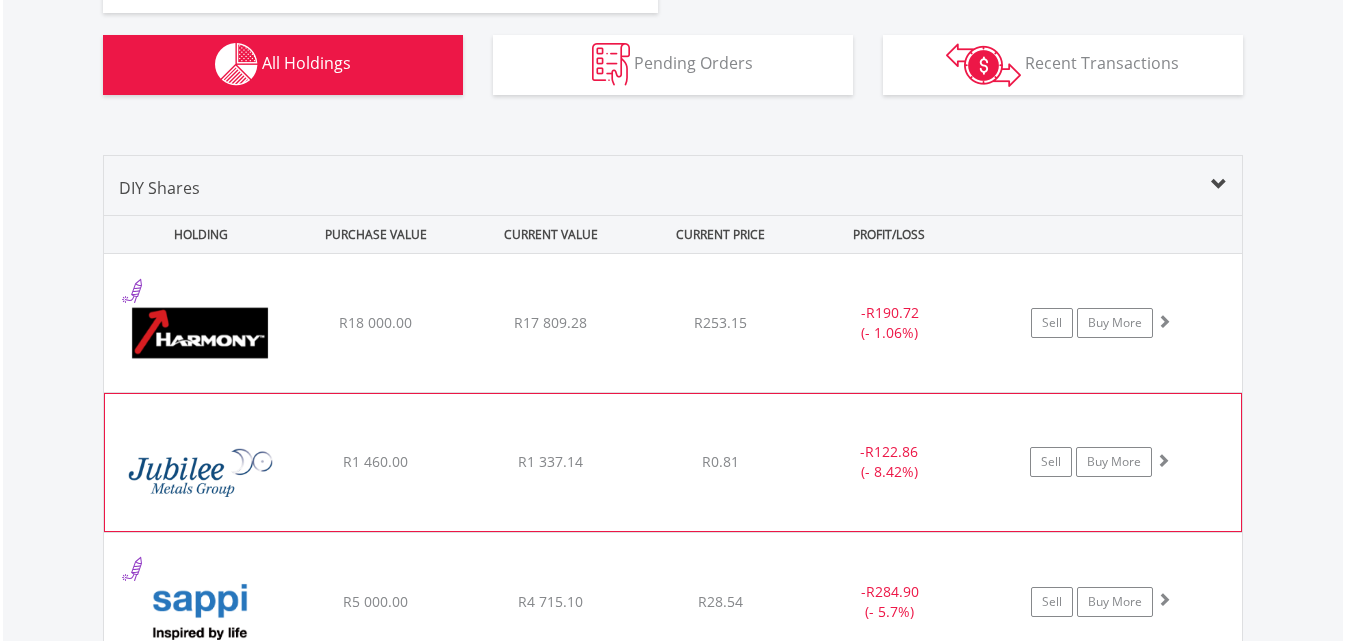 scroll, scrollTop: 1283, scrollLeft: 0, axis: vertical 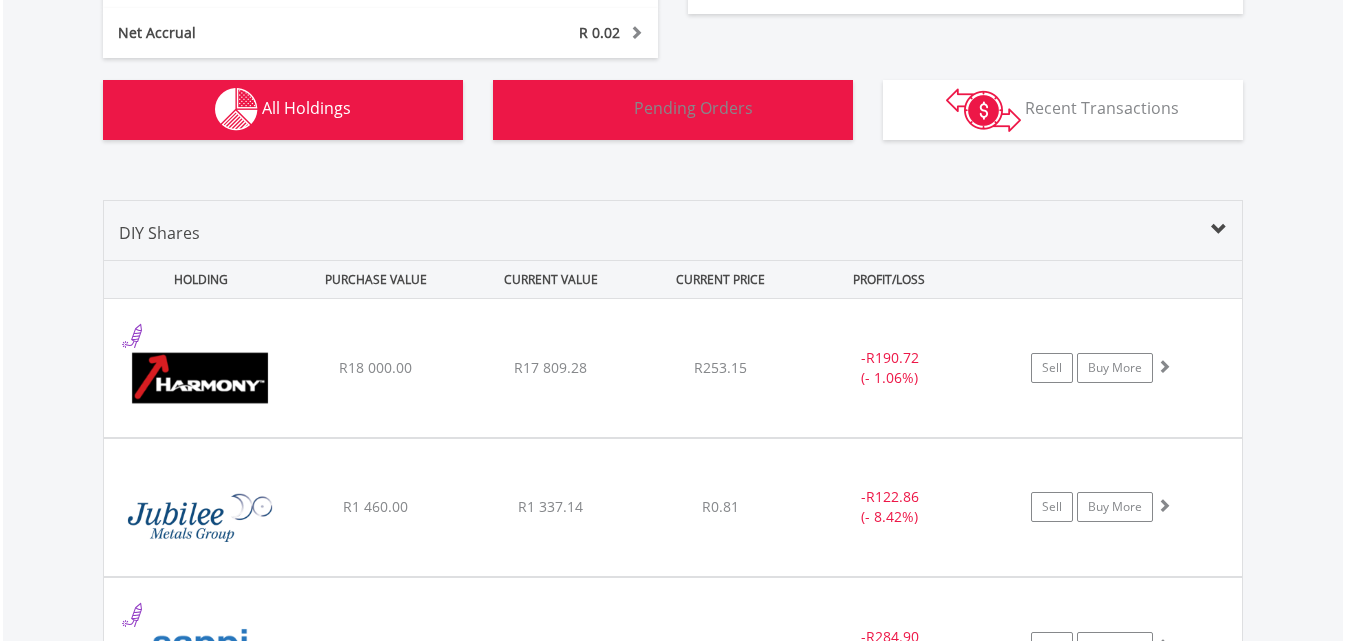 click on "Pending Orders" at bounding box center (693, 108) 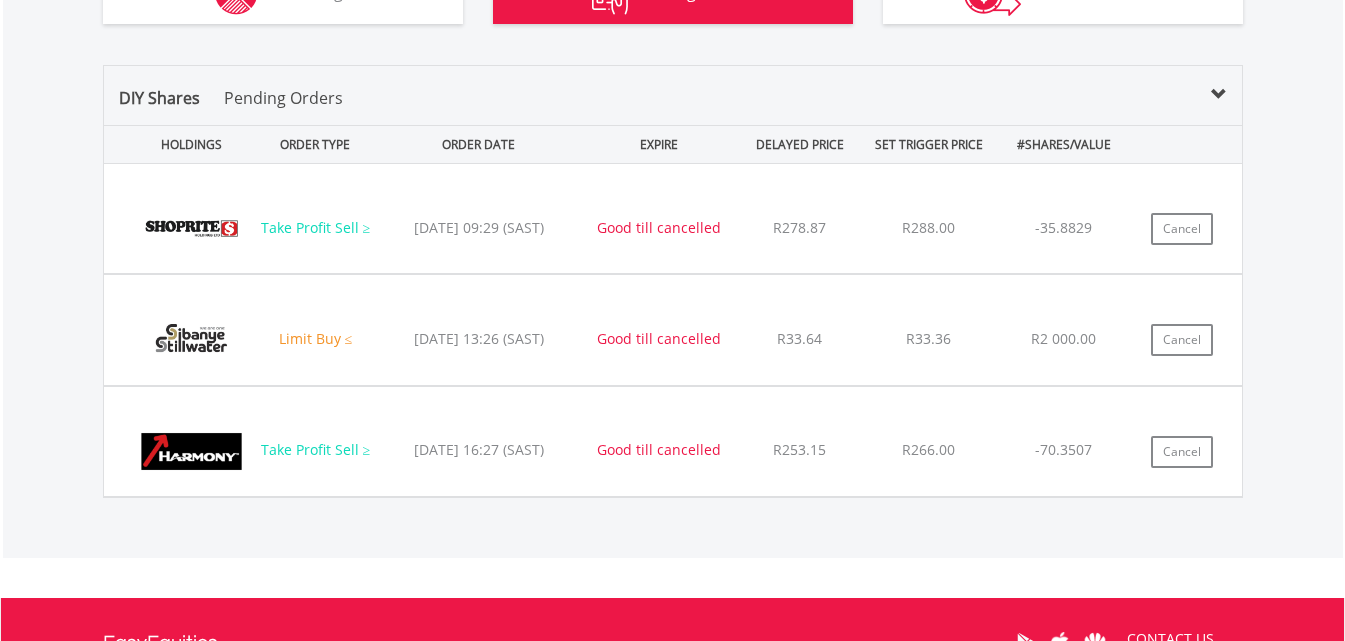 scroll, scrollTop: 1464, scrollLeft: 0, axis: vertical 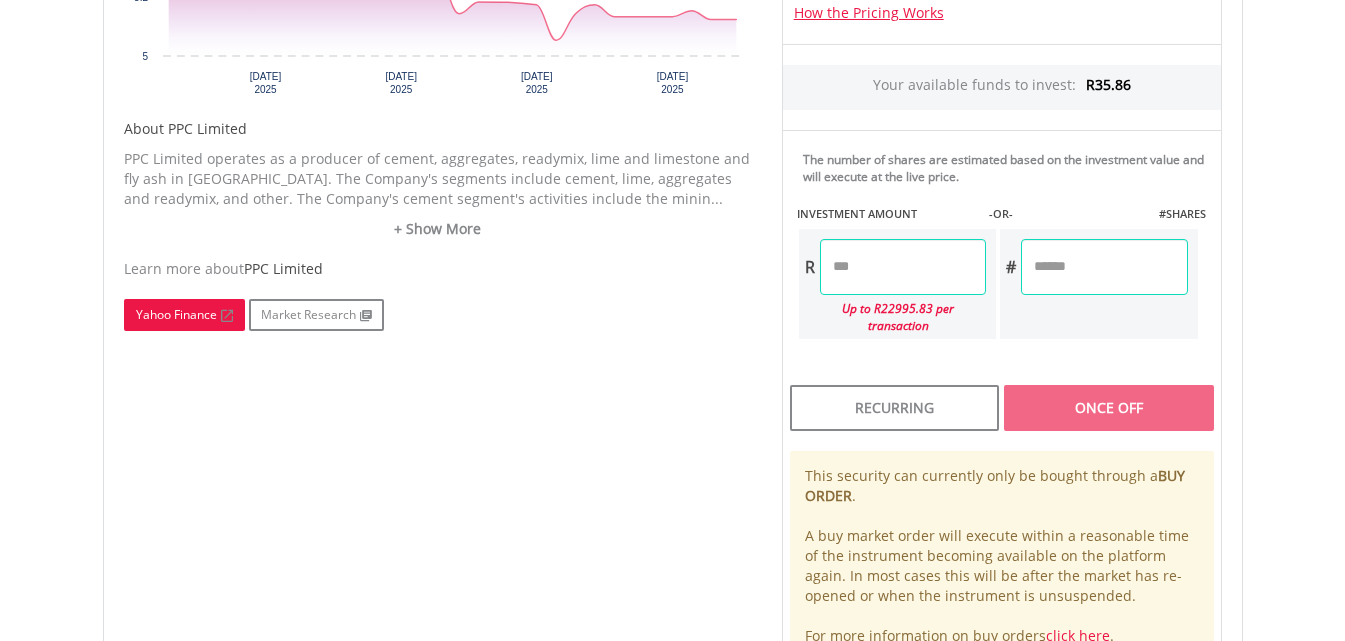 click on "Yahoo Finance" at bounding box center (184, 315) 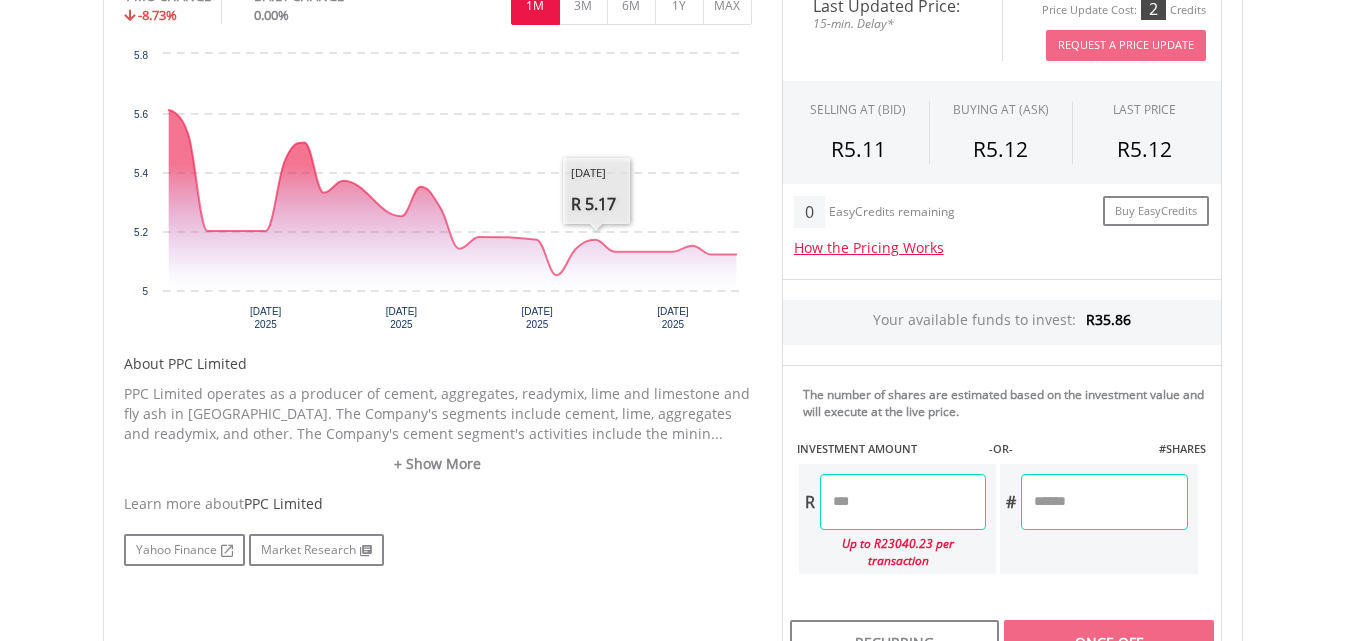 scroll, scrollTop: 700, scrollLeft: 0, axis: vertical 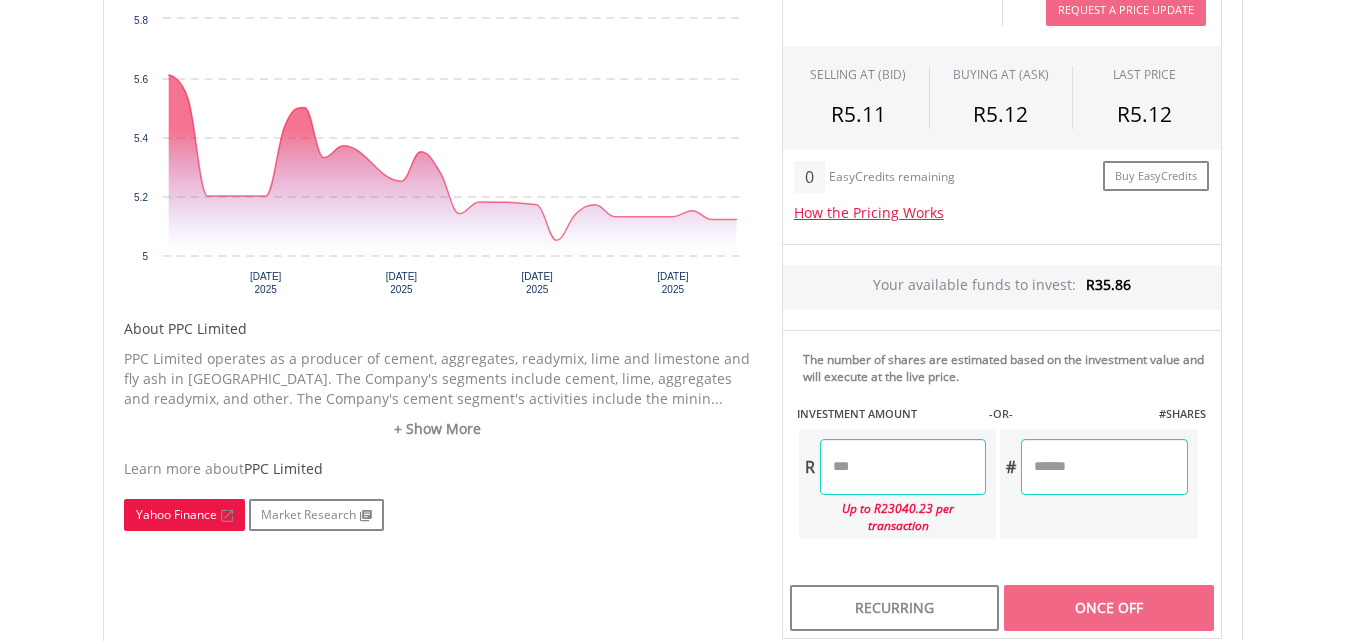 click on "Yahoo Finance" at bounding box center [184, 515] 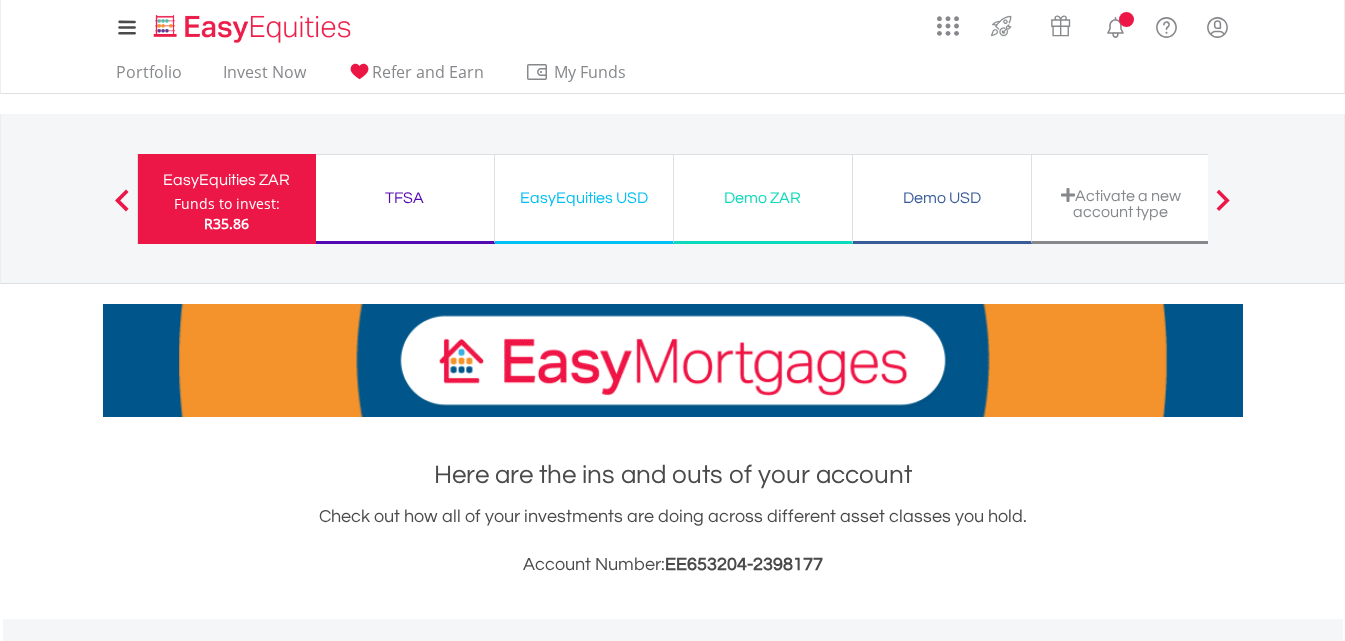 scroll, scrollTop: 0, scrollLeft: 0, axis: both 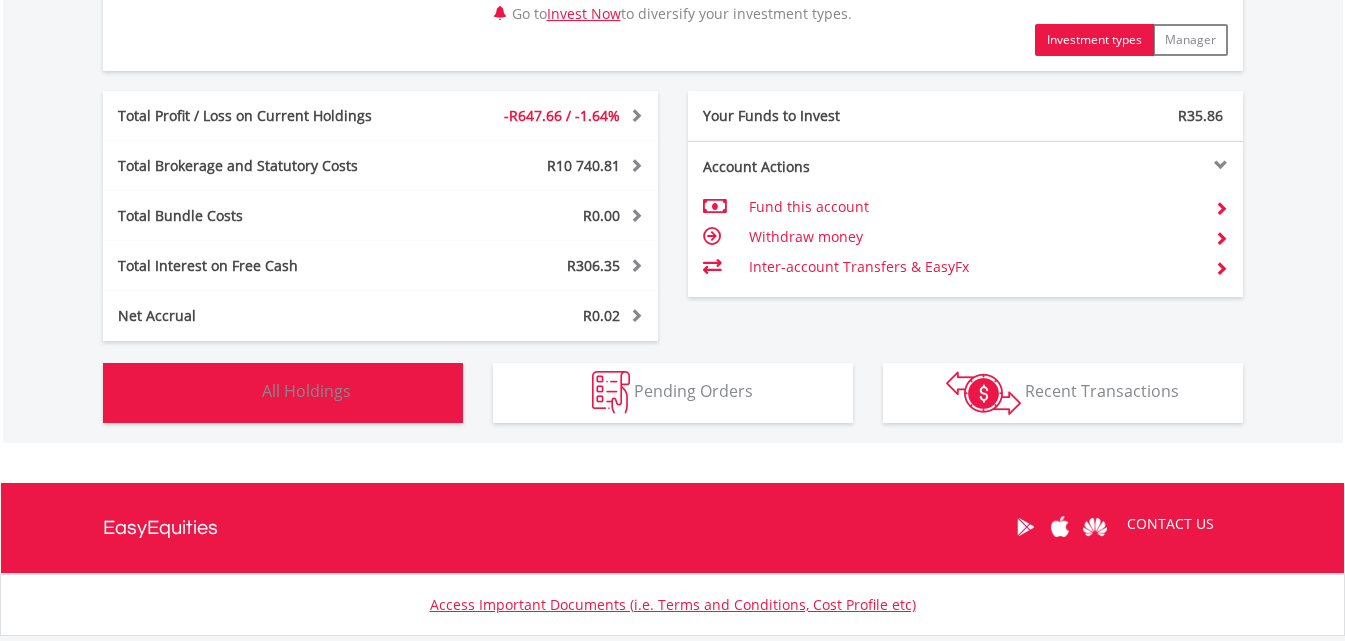click on "All Holdings" at bounding box center (306, 391) 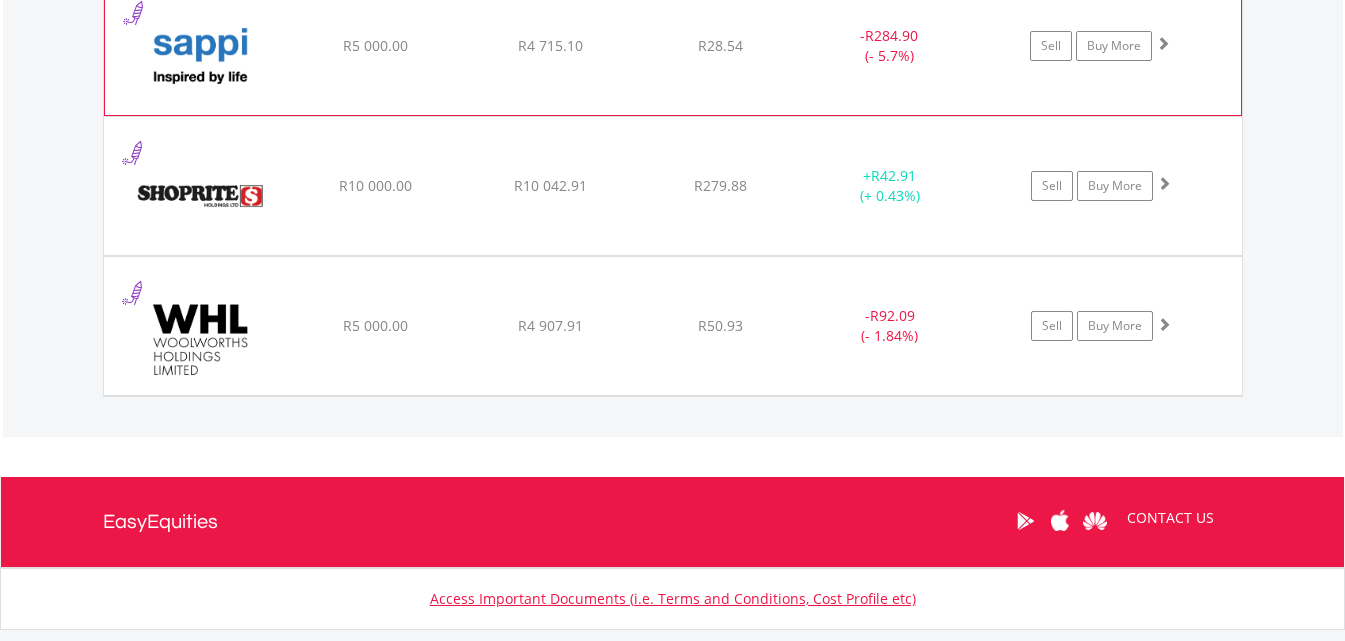 scroll, scrollTop: 1885, scrollLeft: 0, axis: vertical 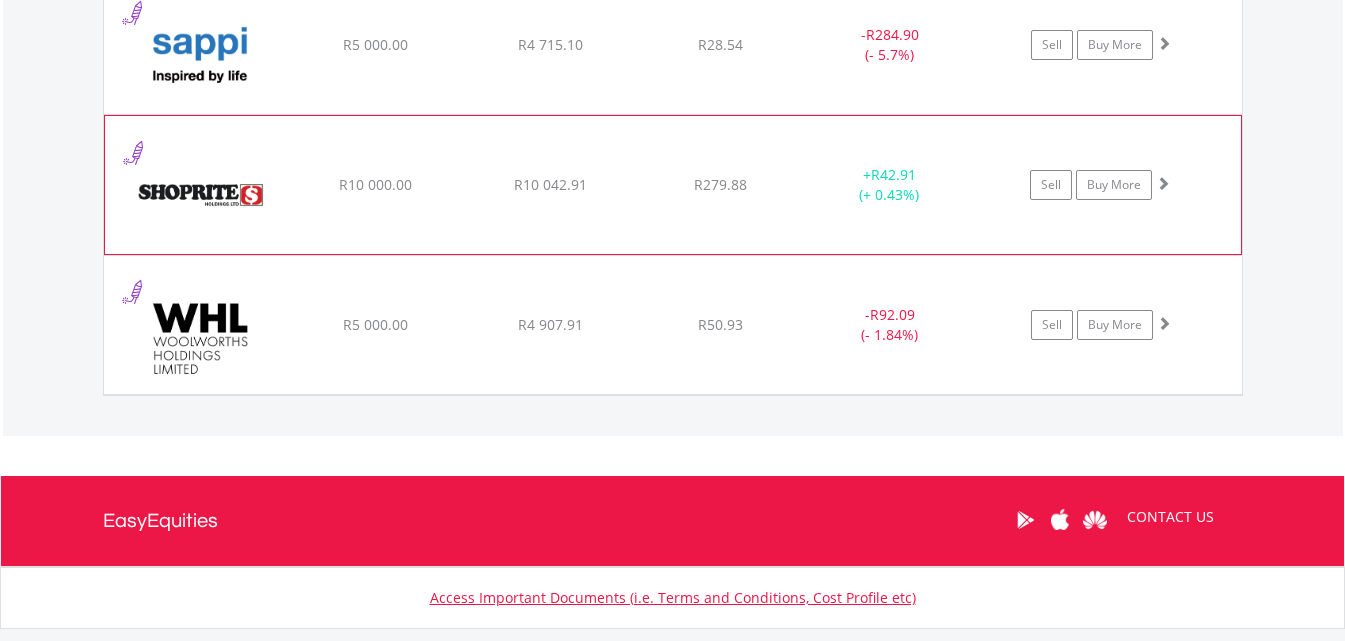click on "﻿
Shoprite Holdings Limited
R10 000.00
R10 042.91
R279.88
+  R42.91 (+ 0.43%)
Sell
Buy More" at bounding box center (673, -234) 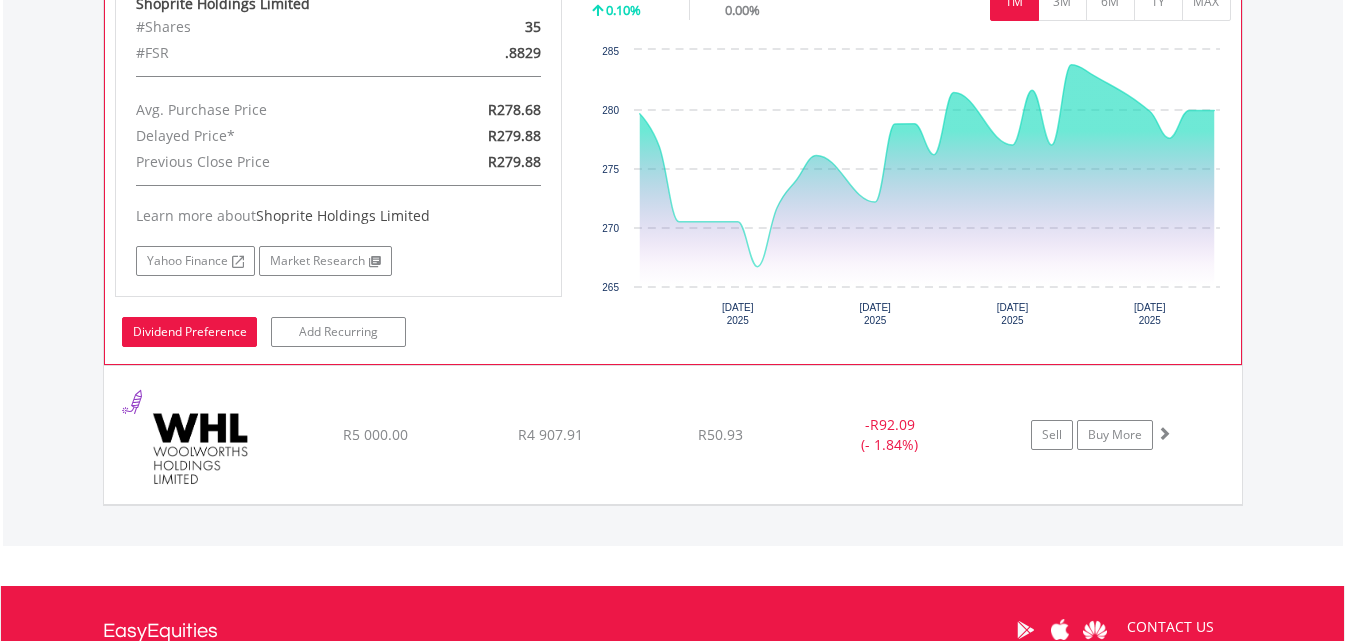 scroll, scrollTop: 2185, scrollLeft: 0, axis: vertical 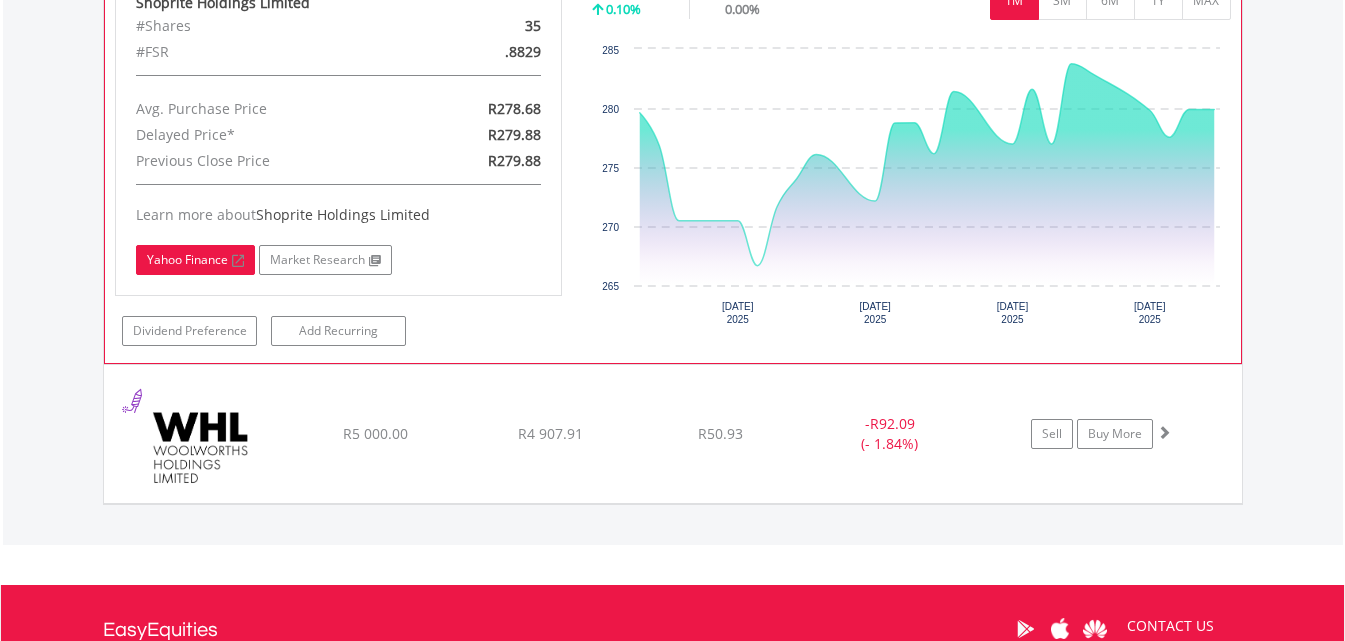 click on "Yahoo Finance" at bounding box center (195, 260) 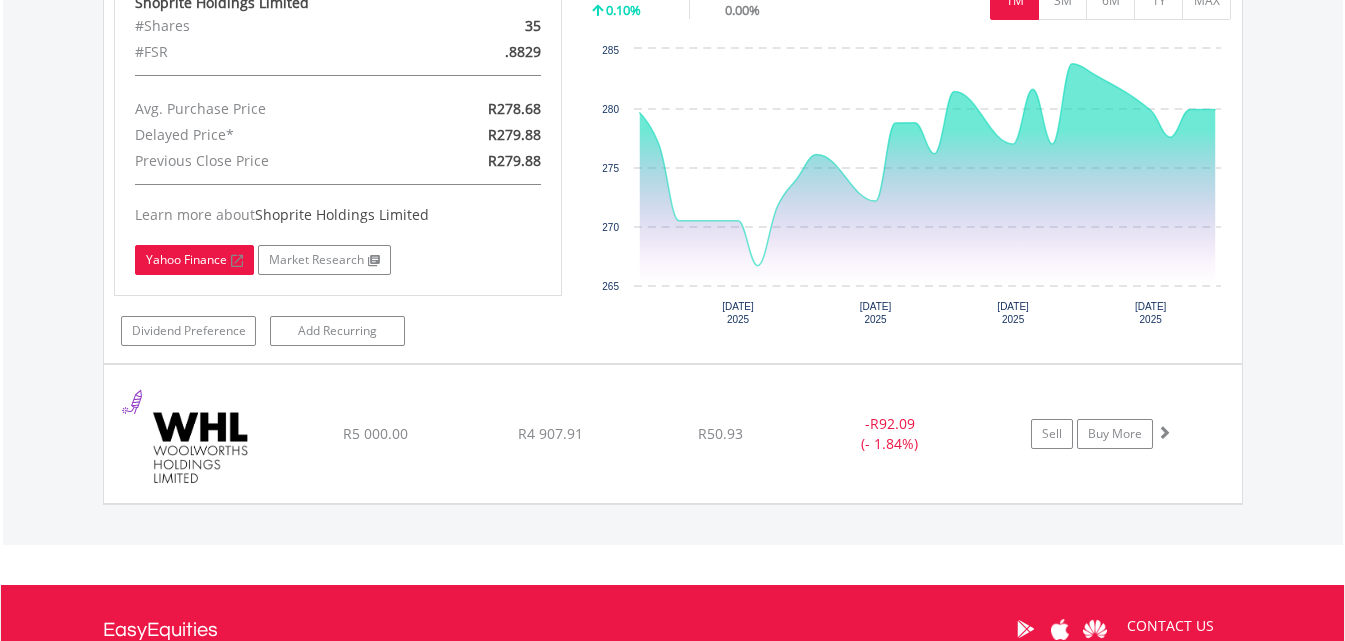 scroll, scrollTop: 2085, scrollLeft: 0, axis: vertical 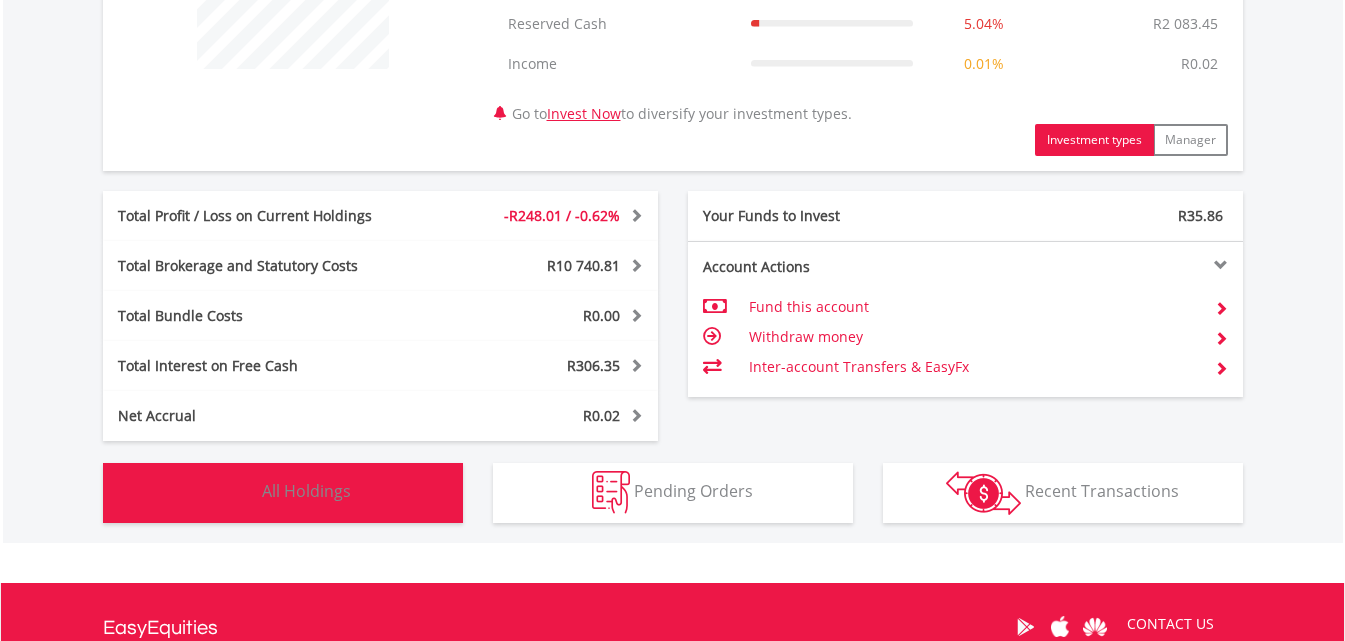 click on "All Holdings" at bounding box center [306, 491] 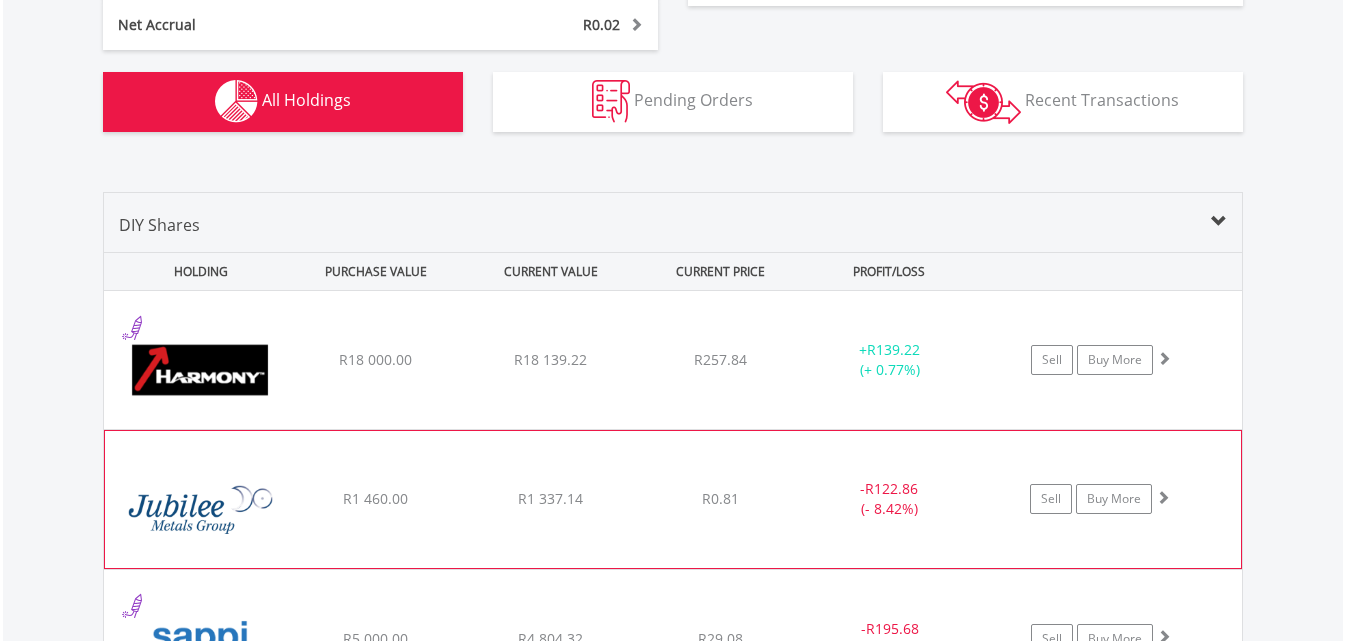 scroll, scrollTop: 1283, scrollLeft: 0, axis: vertical 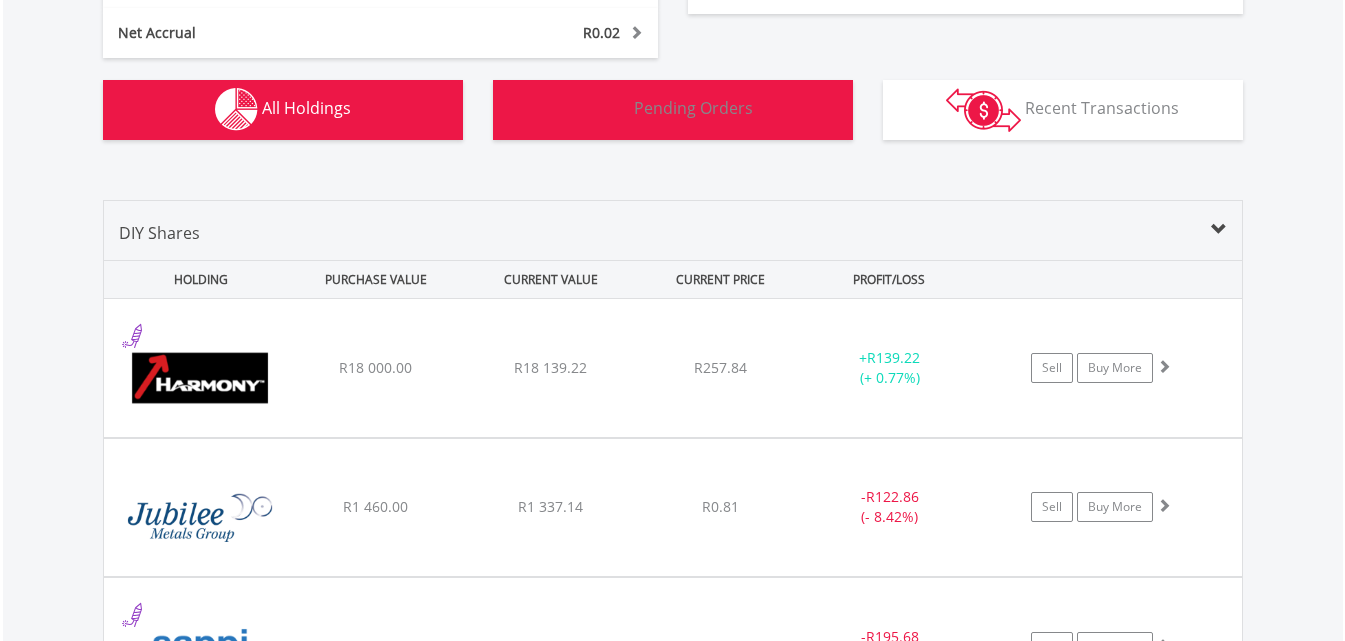 click on "Pending Orders" at bounding box center [693, 108] 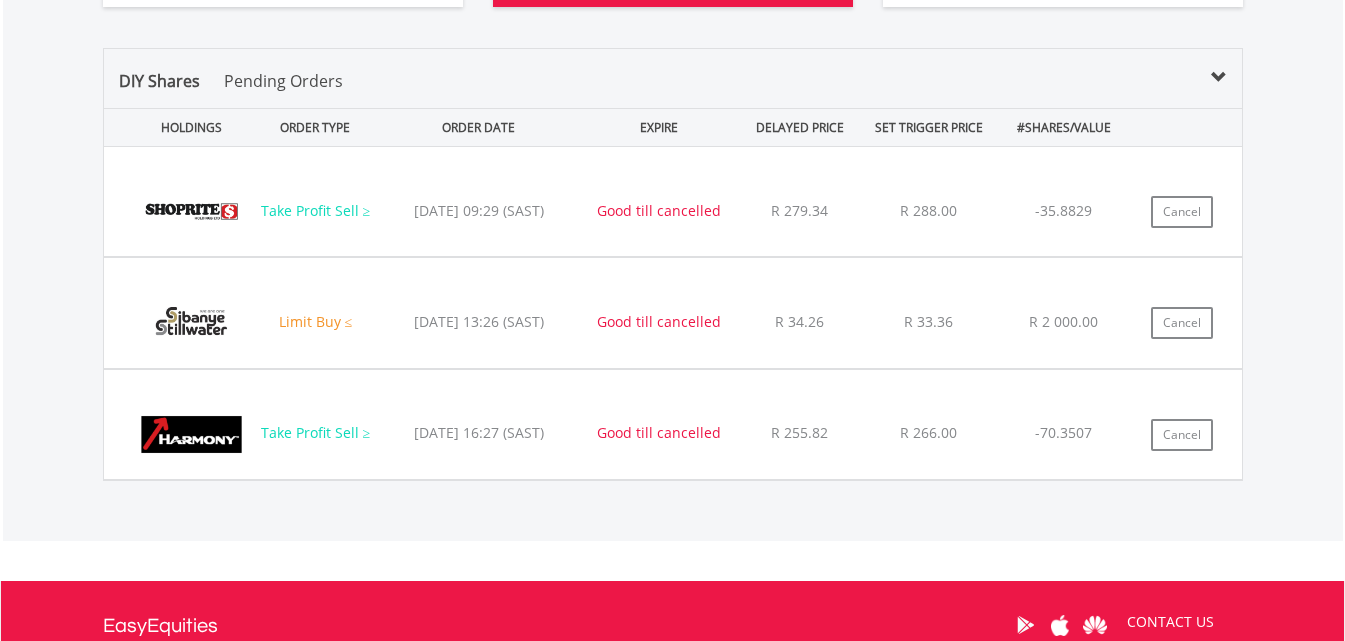 scroll, scrollTop: 1464, scrollLeft: 0, axis: vertical 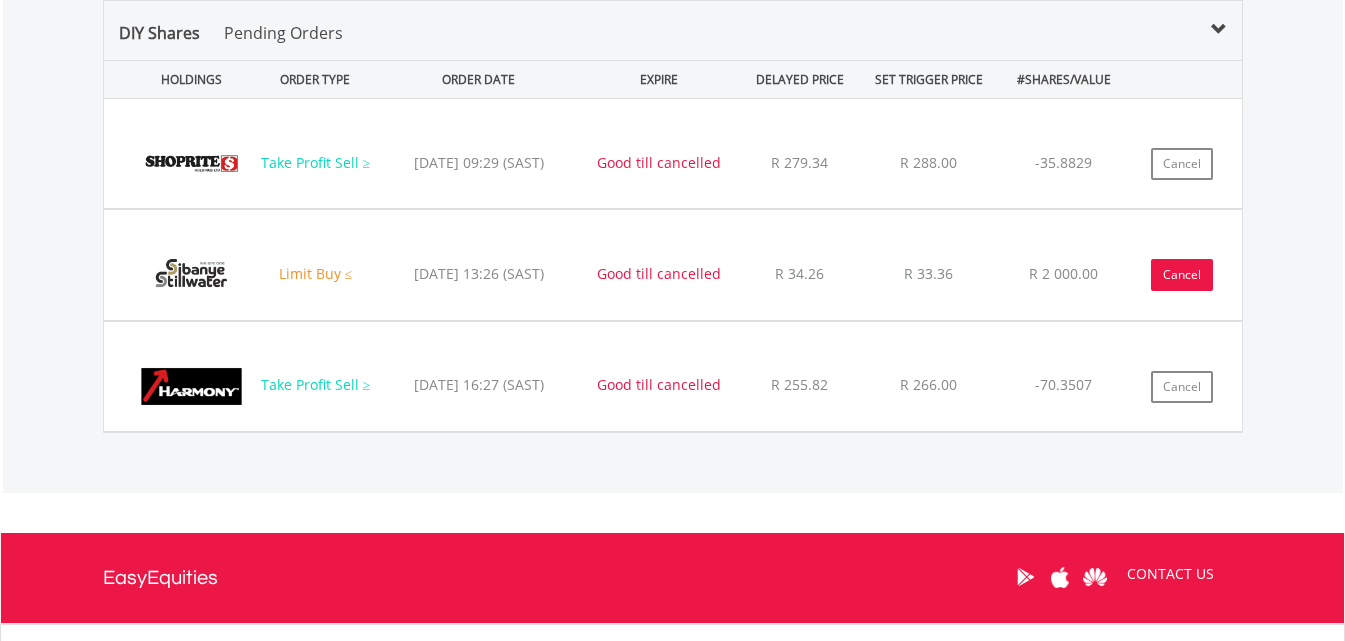 click on "Cancel" at bounding box center (1182, 275) 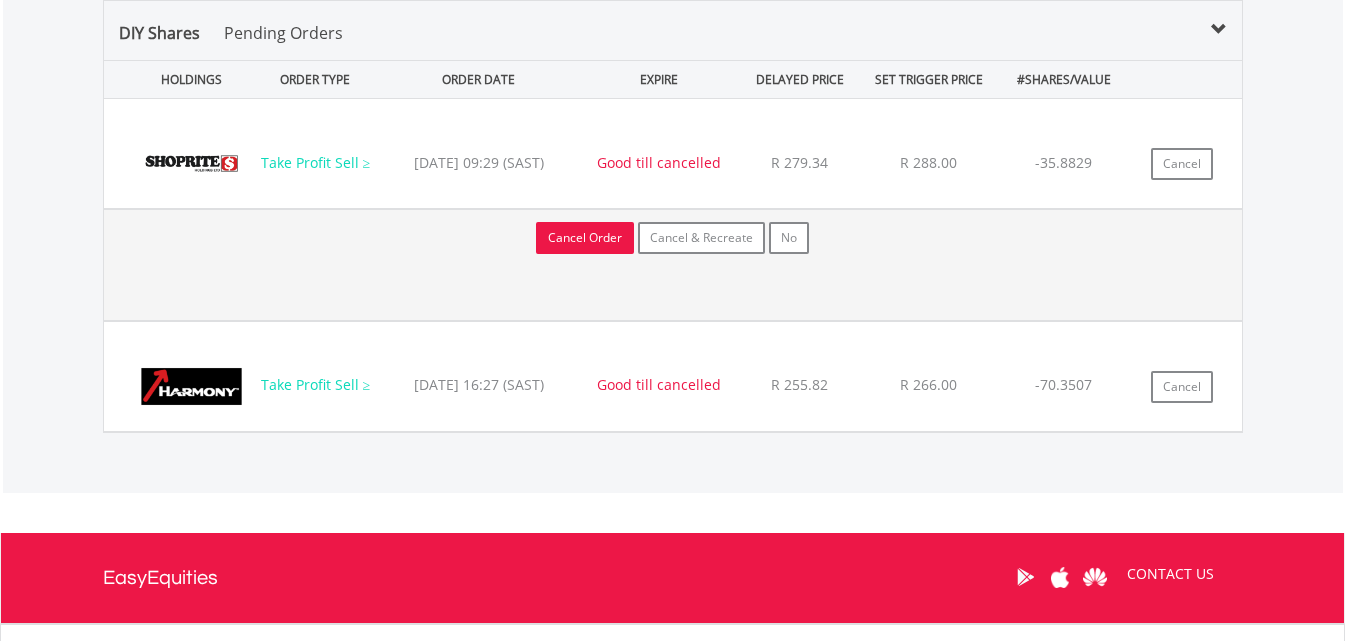 click on "Cancel Order" at bounding box center [585, 238] 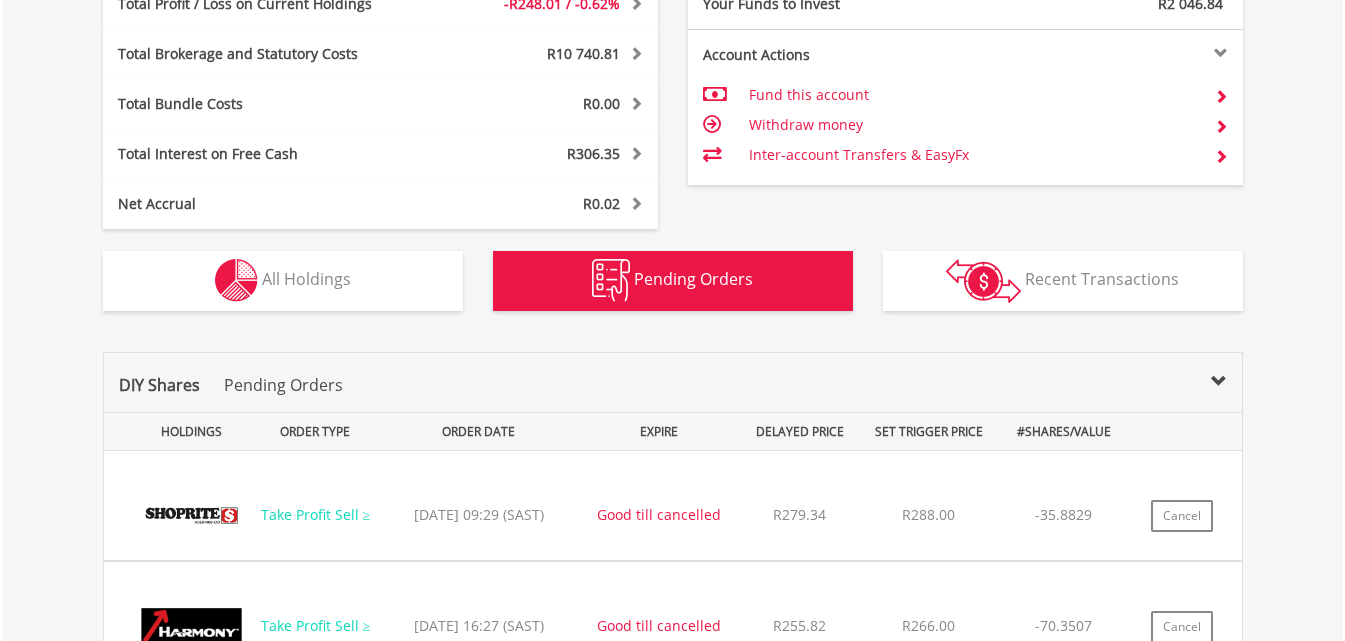 scroll, scrollTop: 1464, scrollLeft: 0, axis: vertical 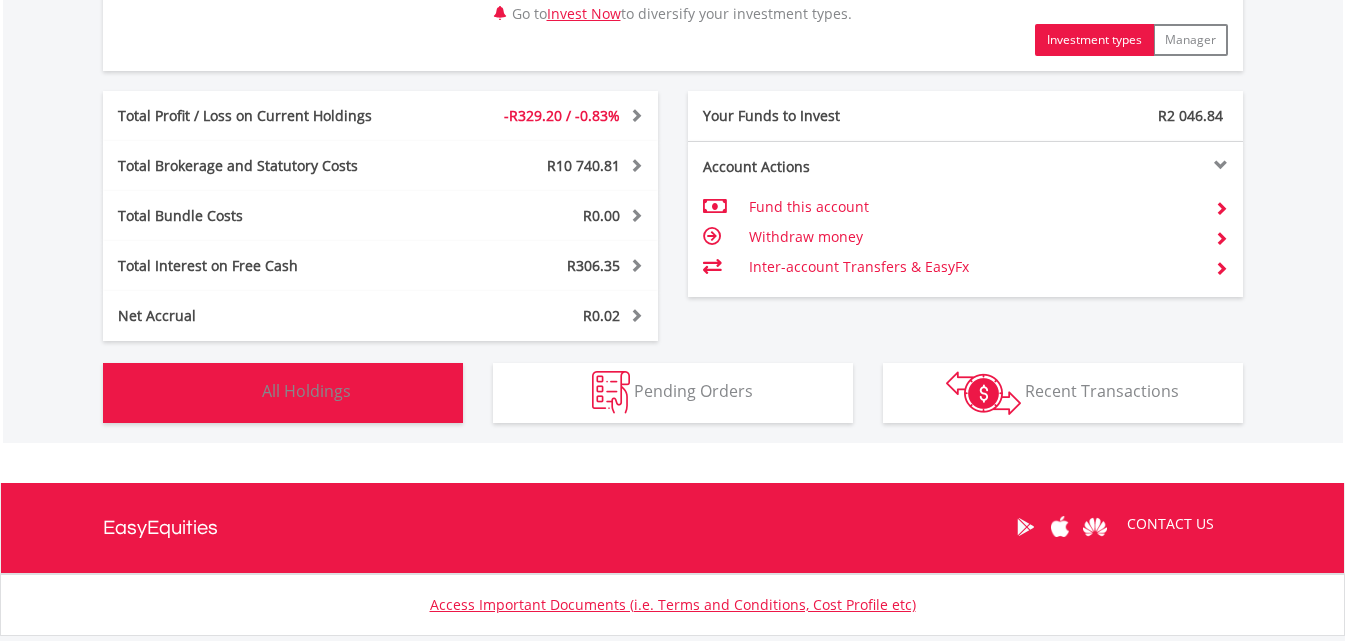 click on "All Holdings" at bounding box center (306, 391) 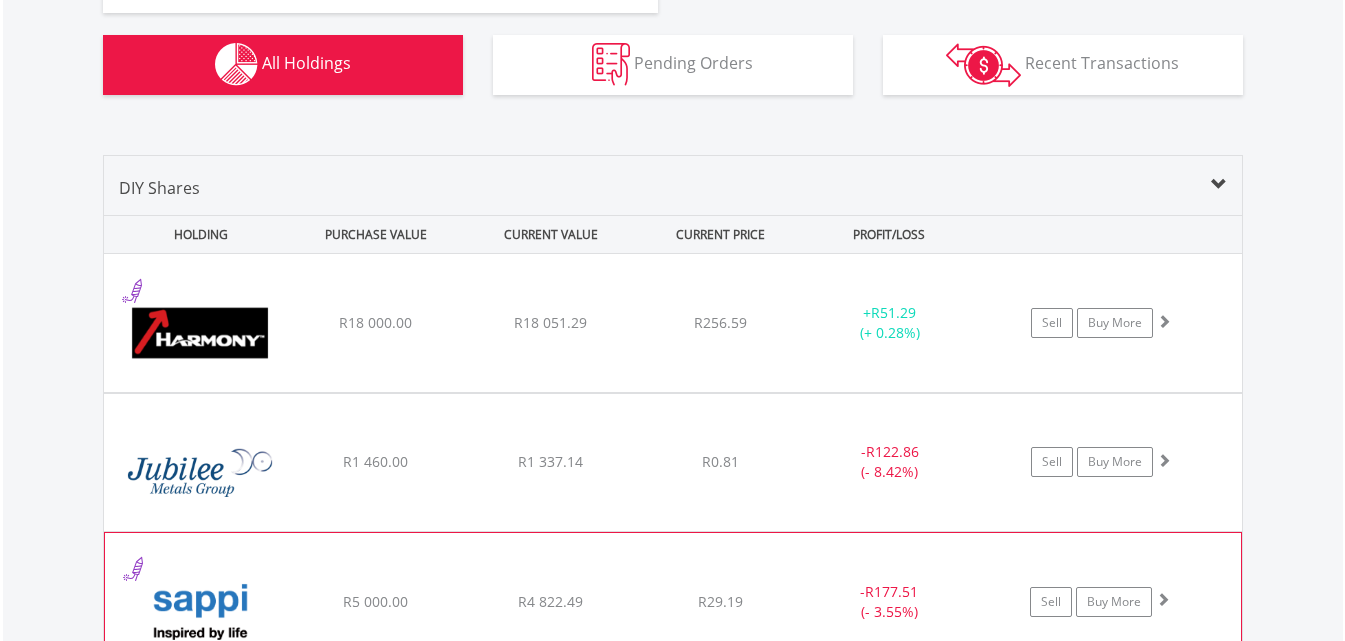 scroll, scrollTop: 1283, scrollLeft: 0, axis: vertical 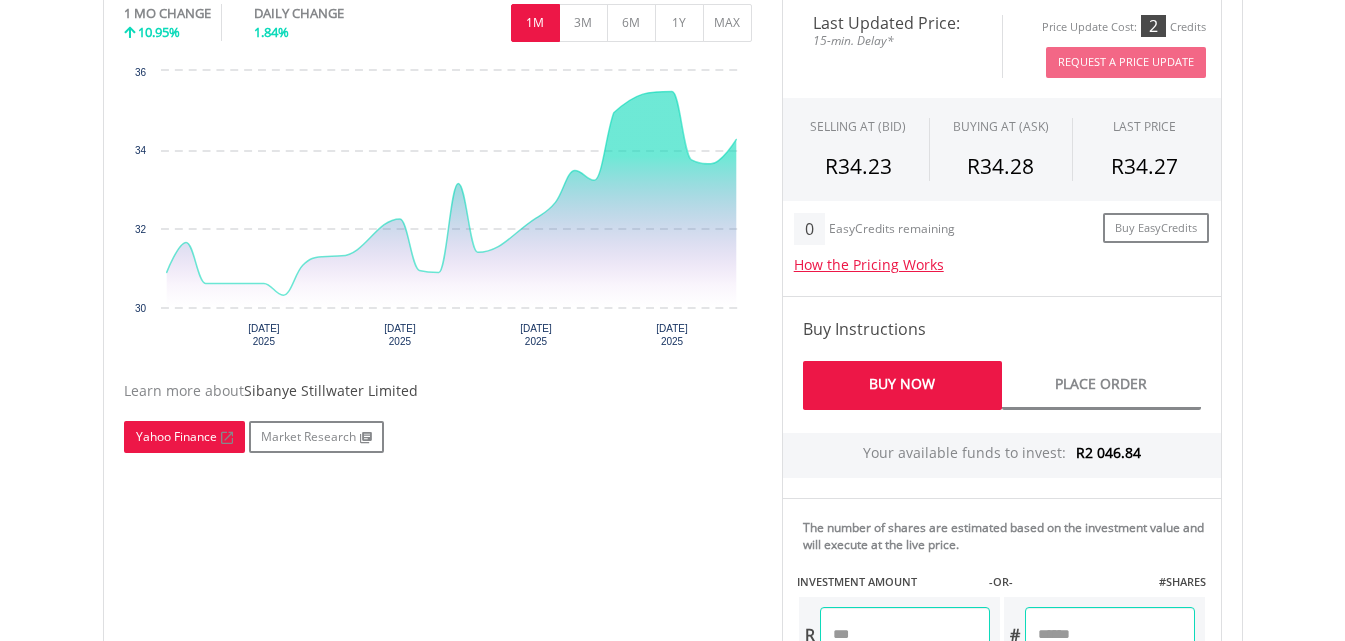 click on "Yahoo Finance" at bounding box center [184, 437] 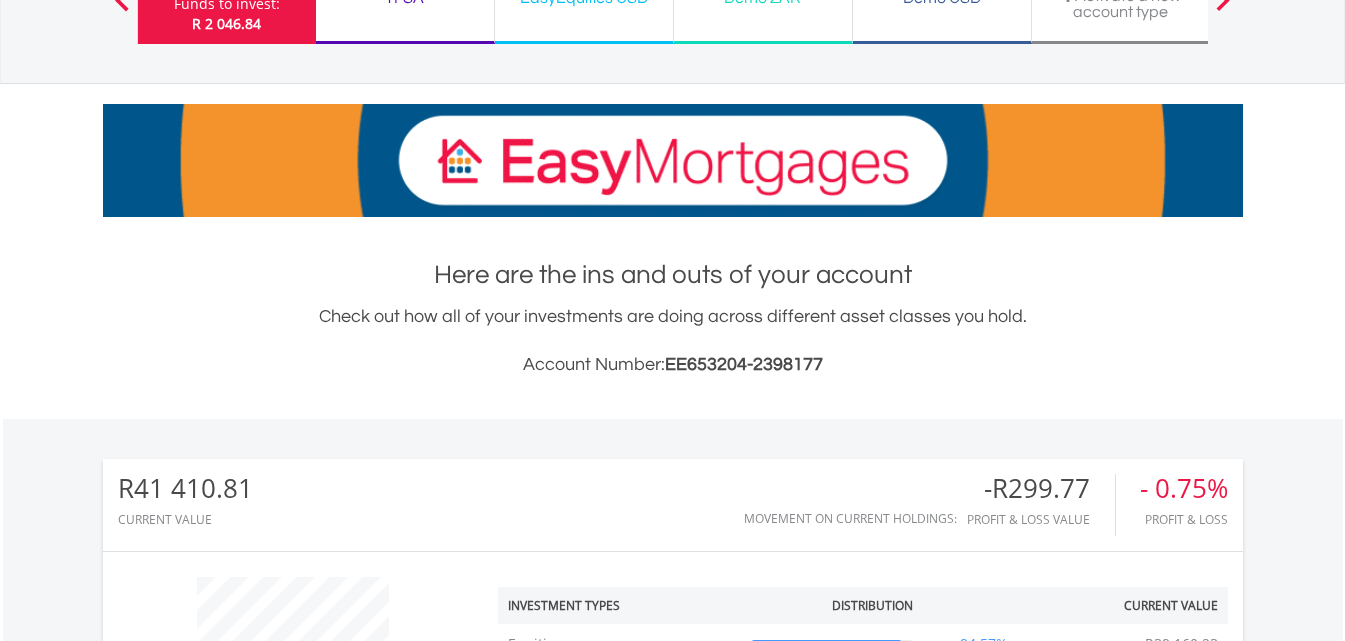 scroll, scrollTop: 373, scrollLeft: 0, axis: vertical 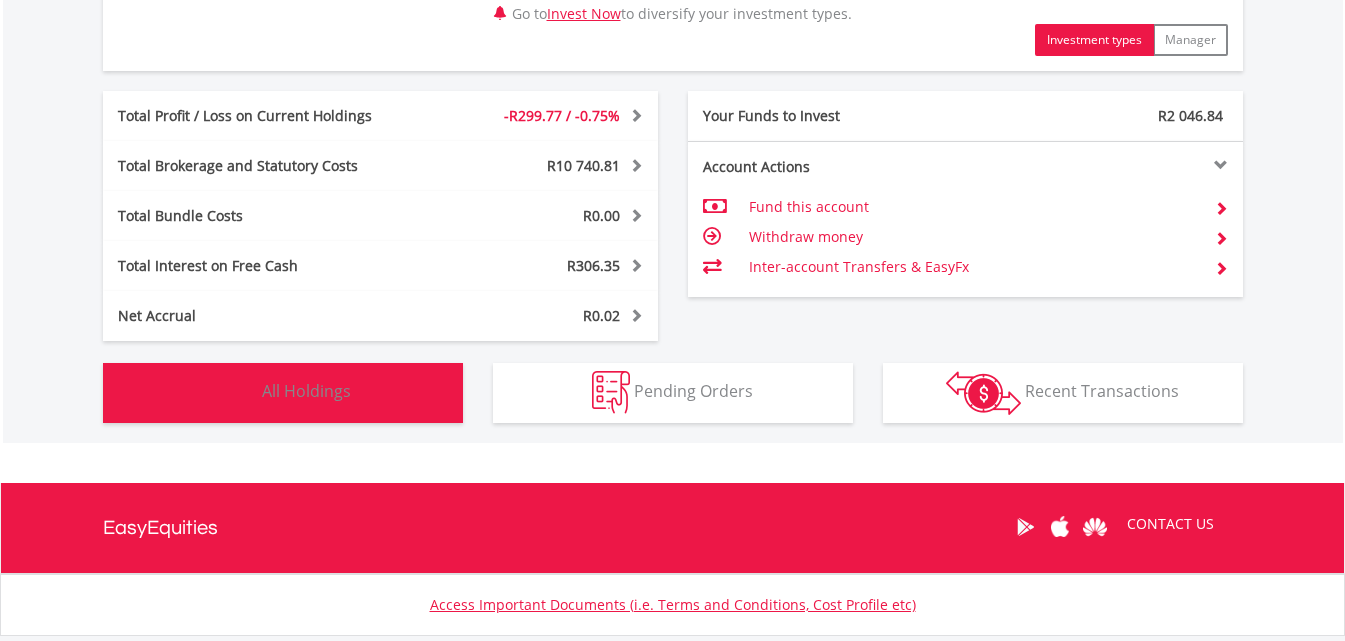 click on "All Holdings" at bounding box center [306, 391] 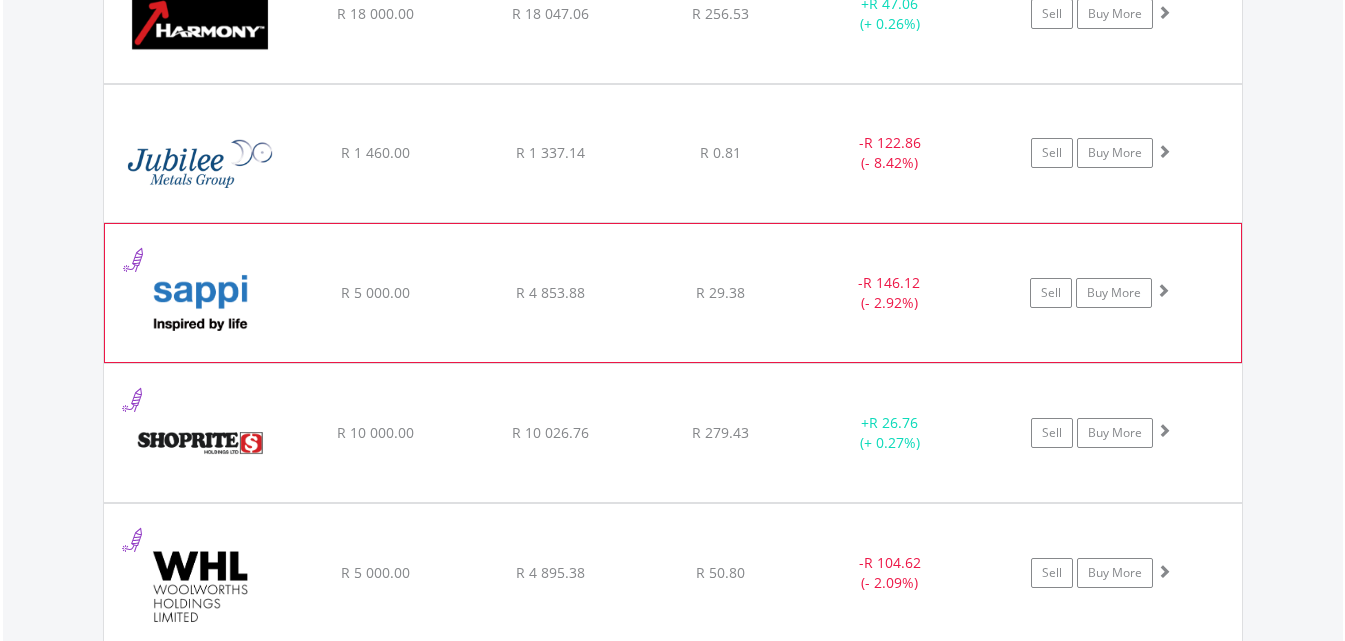 scroll, scrollTop: 1683, scrollLeft: 0, axis: vertical 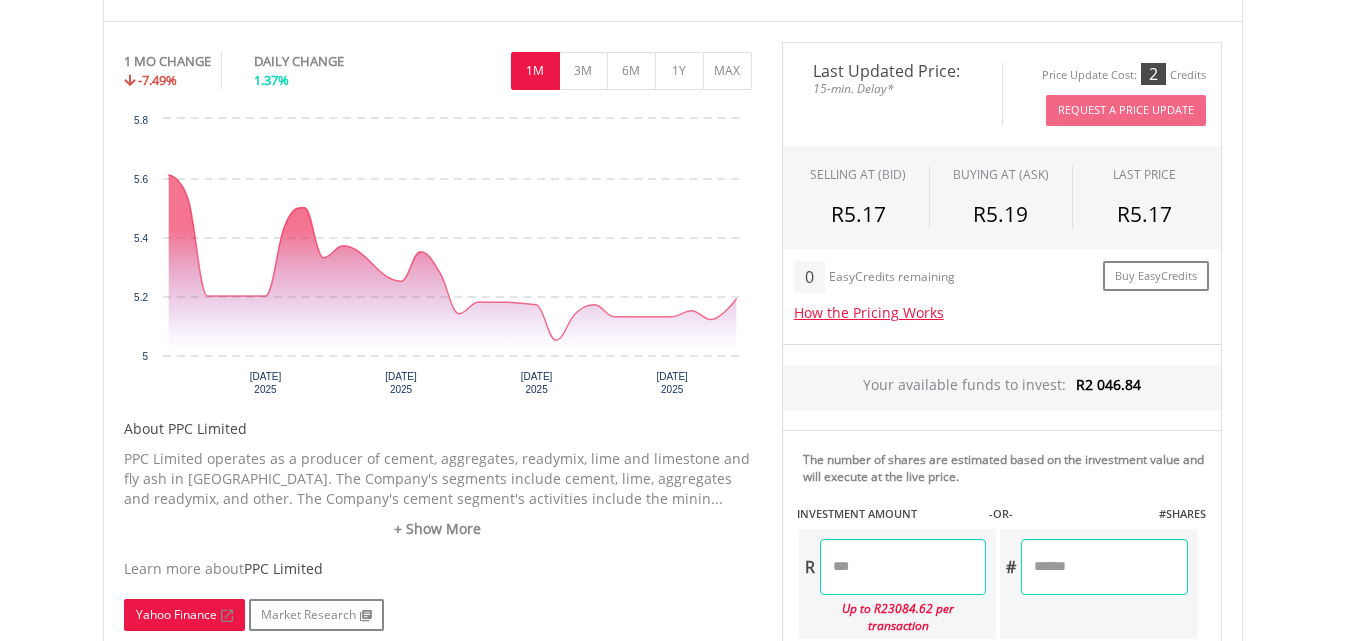 click on "Yahoo Finance" at bounding box center (184, 615) 